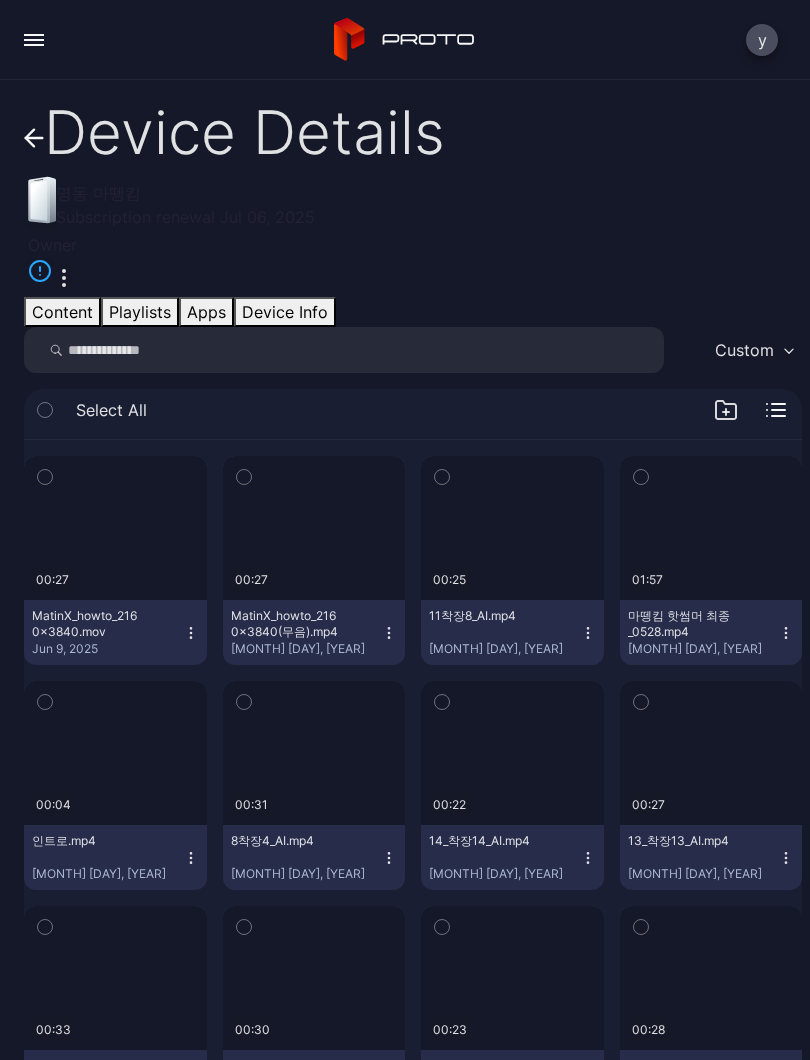 scroll, scrollTop: 0, scrollLeft: 0, axis: both 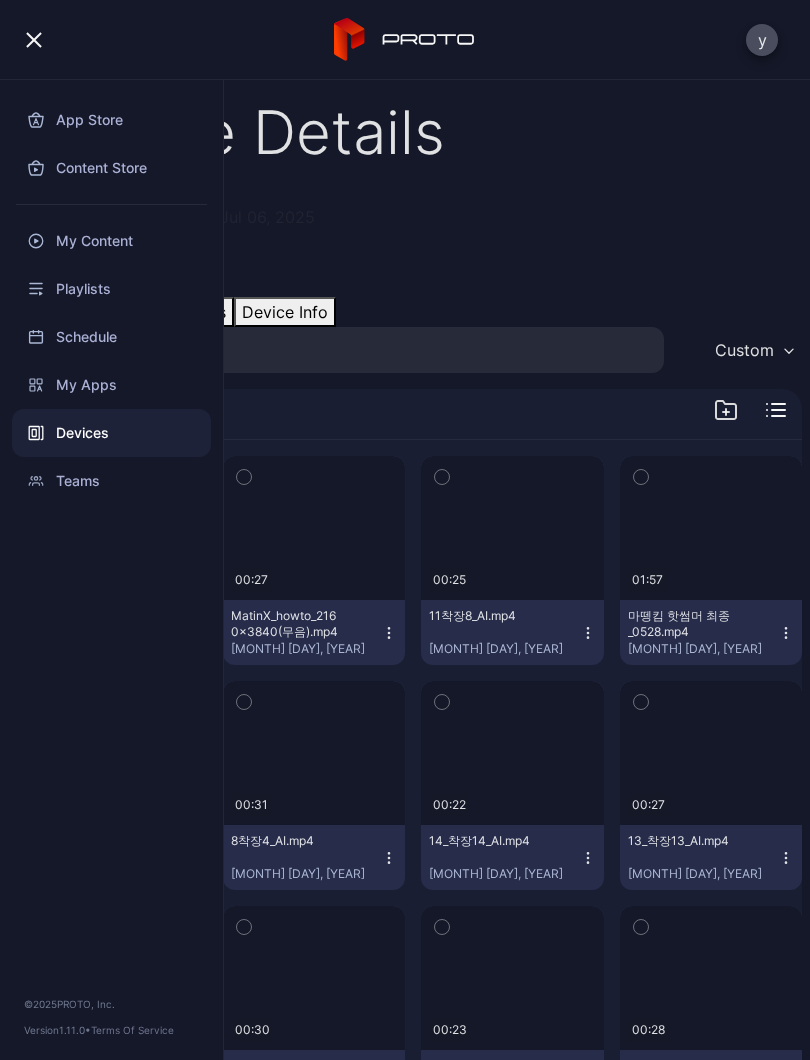click at bounding box center [34, 40] 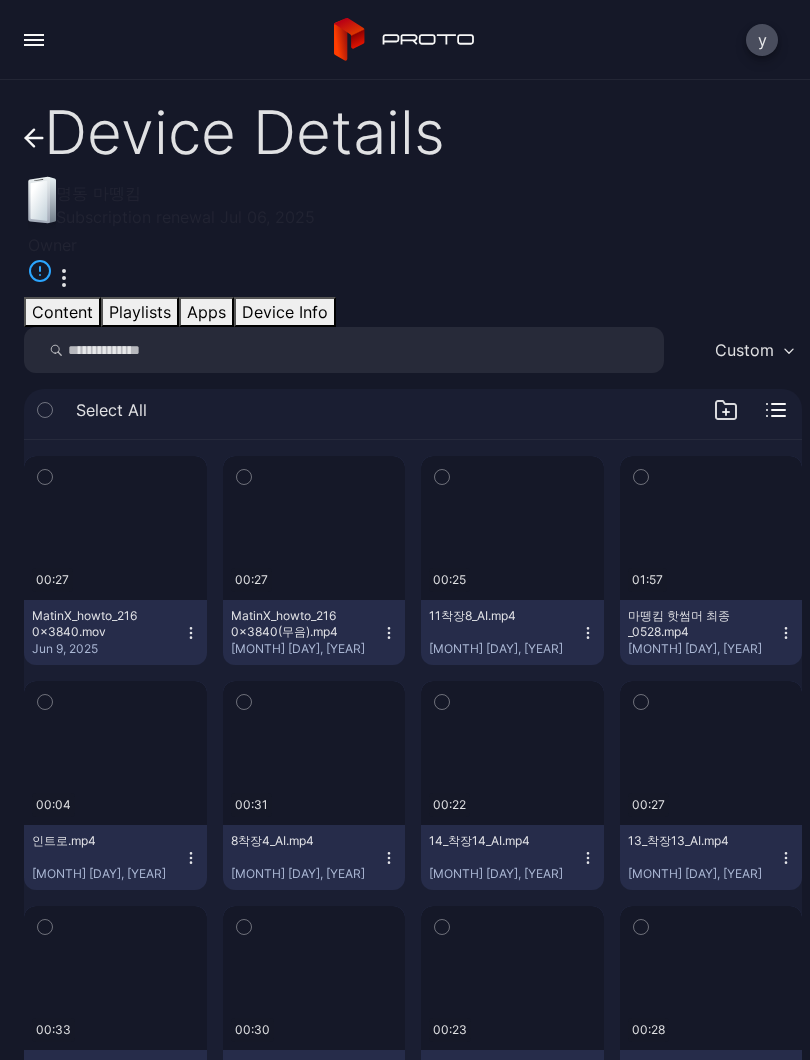 click on "Device Details" at bounding box center (413, 132) 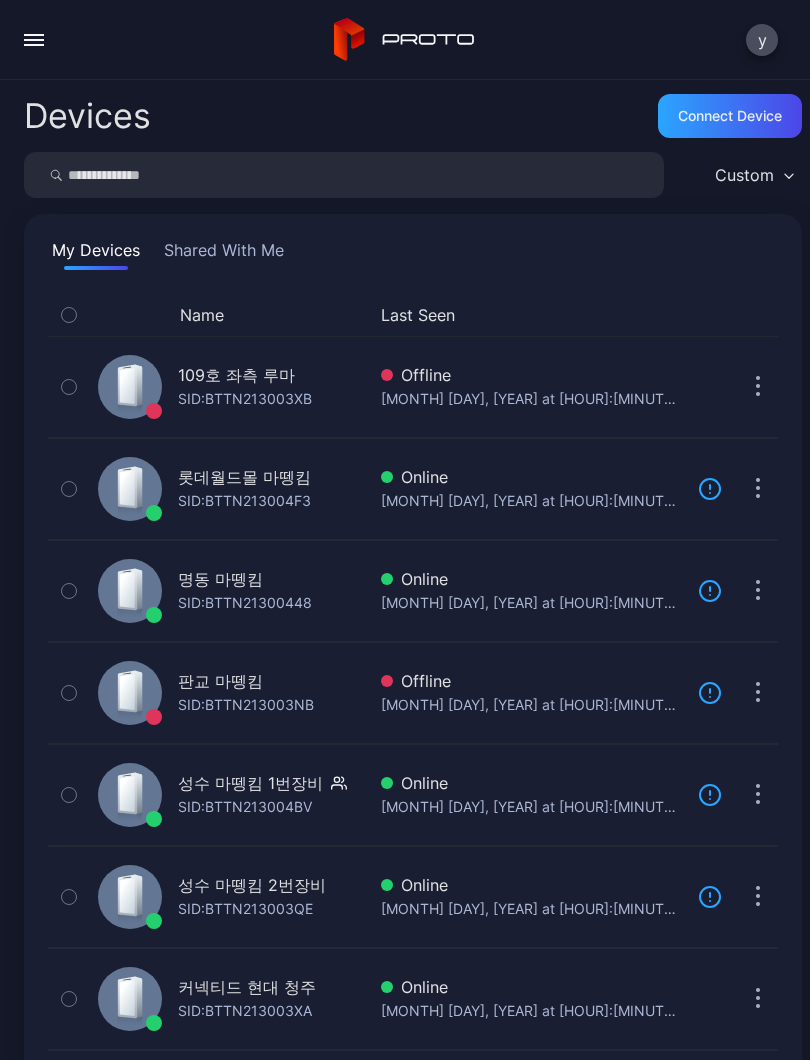 click on "Devices" at bounding box center (87, 116) 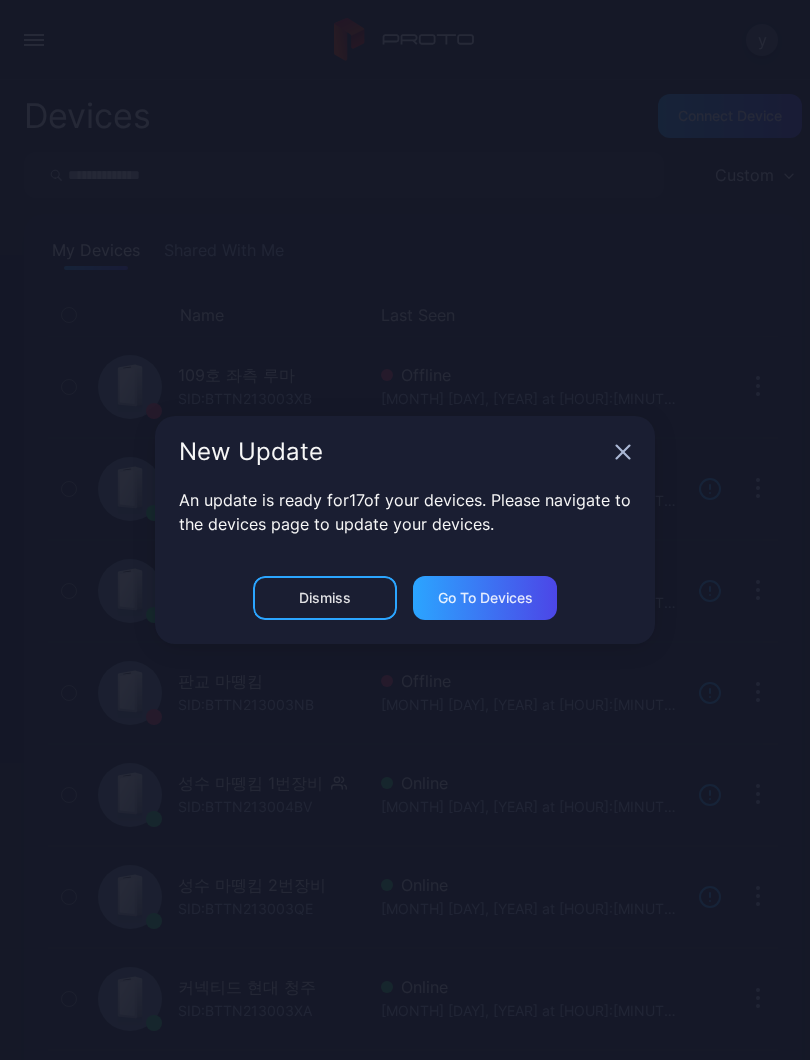 click at bounding box center [623, 452] 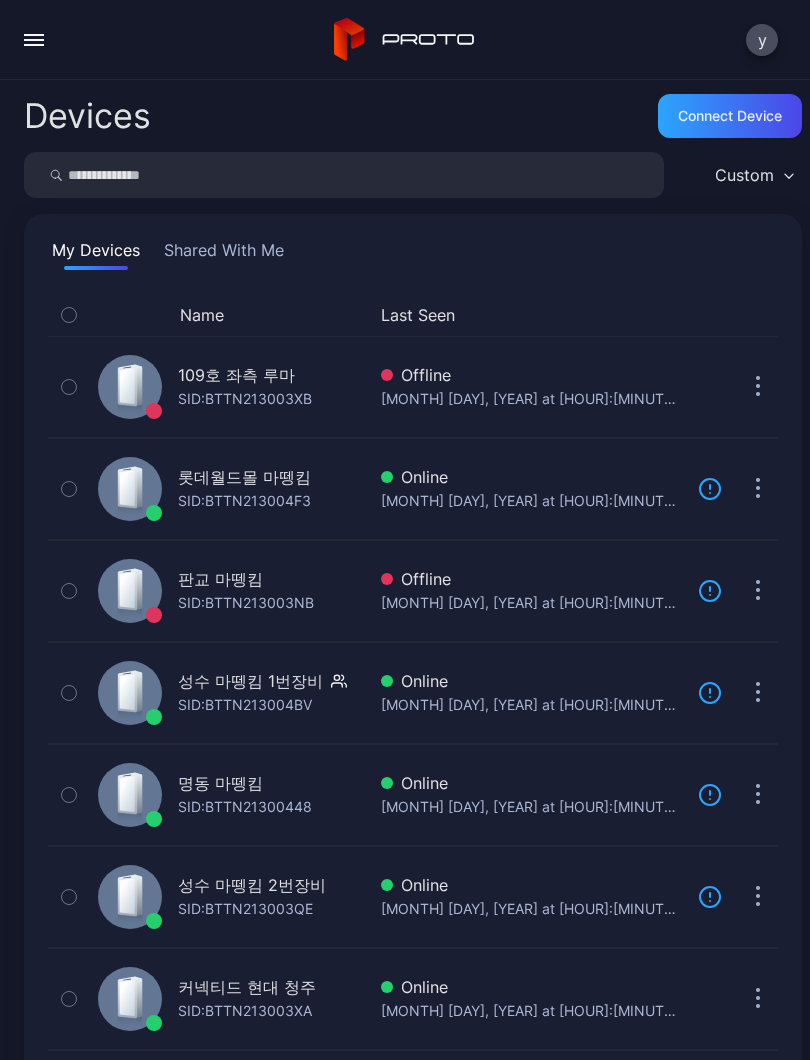 click on "SID:  BTTN213003NB" at bounding box center [245, 399] 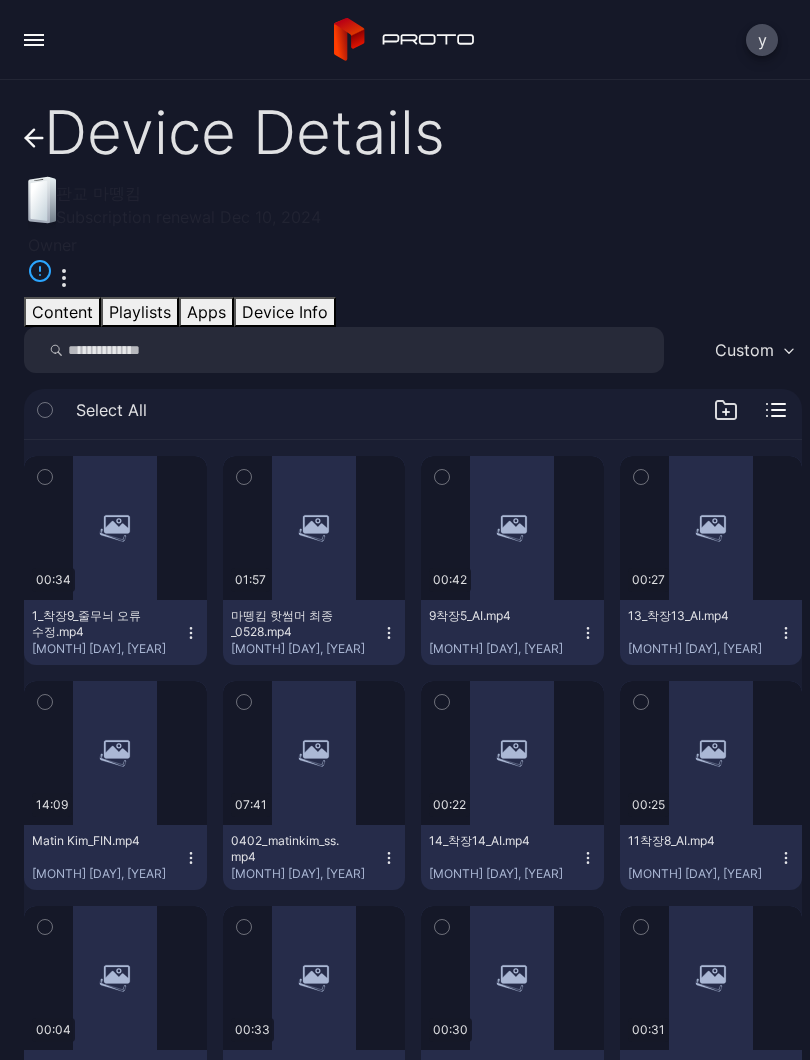 click at bounding box center [34, 40] 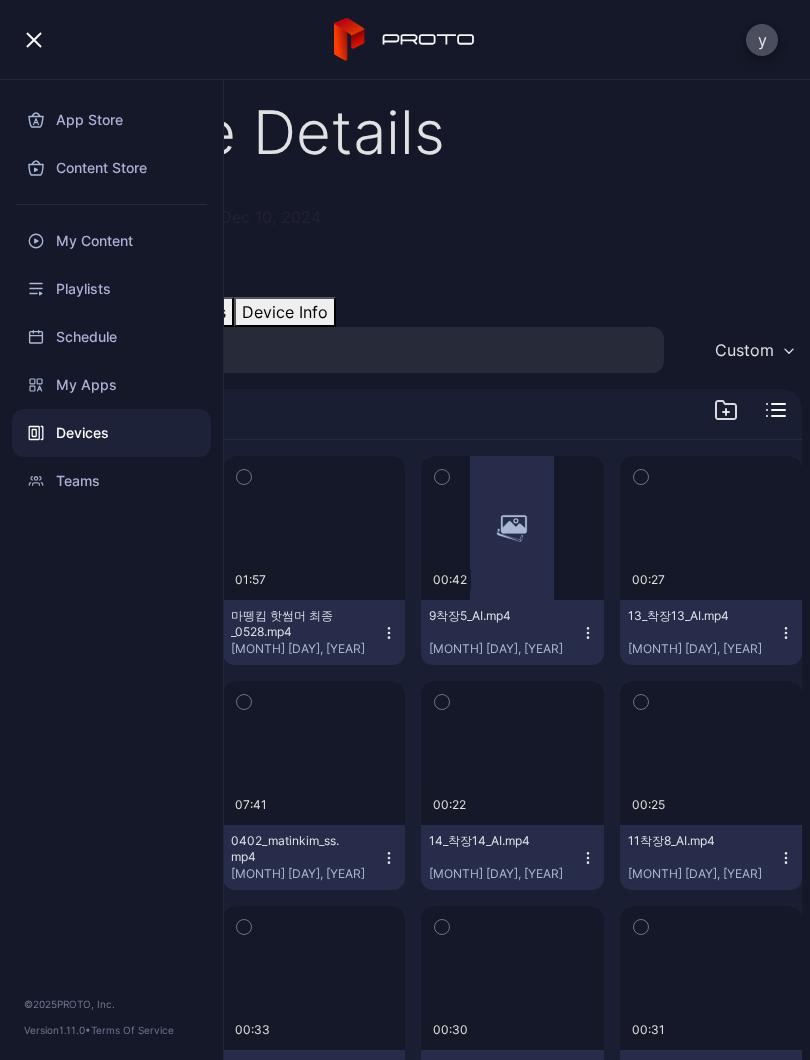 click on "y" at bounding box center (405, 40) 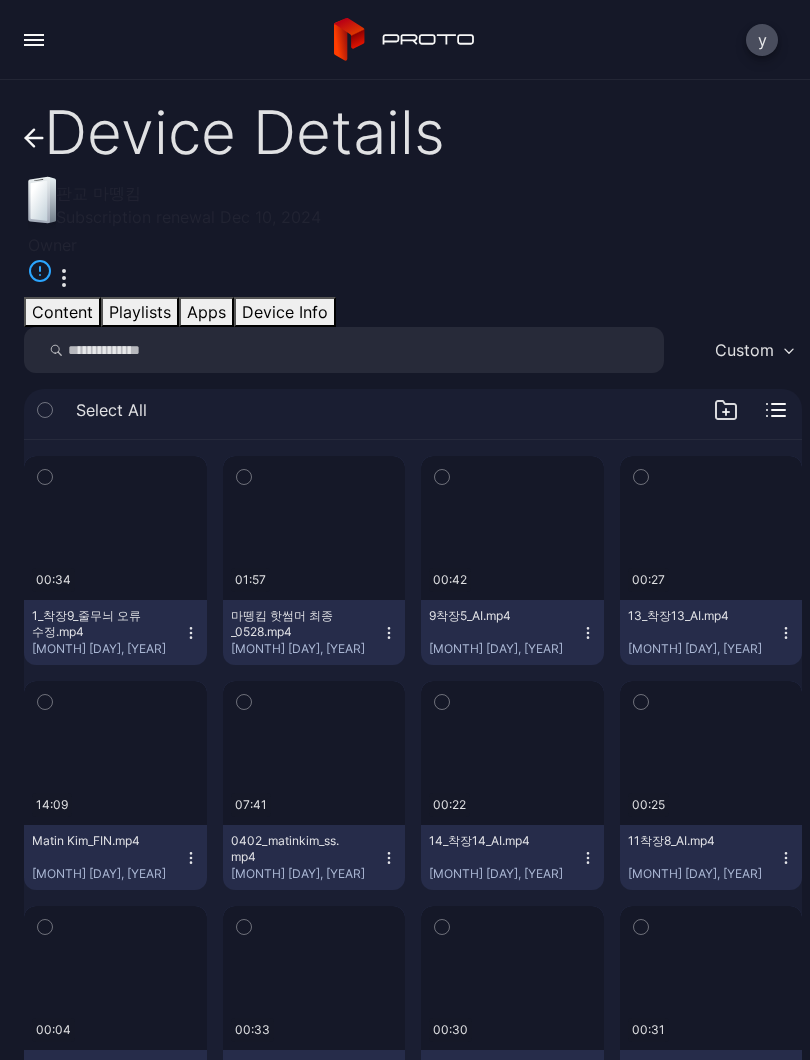 click on "y" at bounding box center (405, 40) 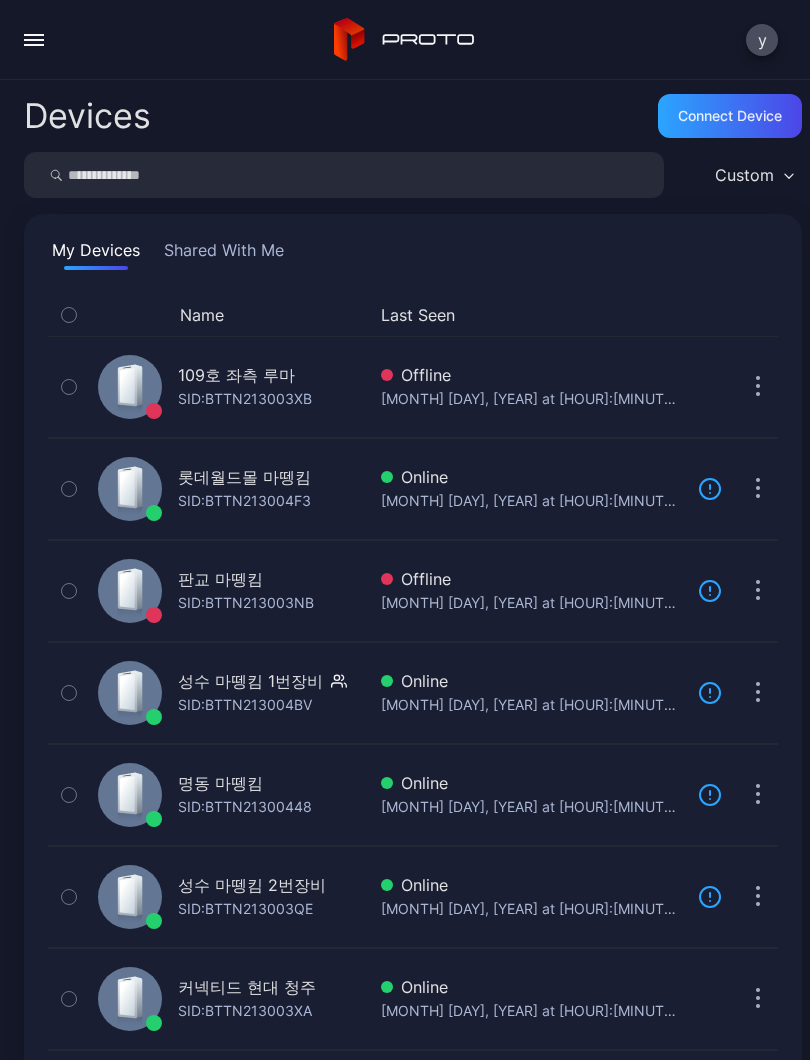 click on "SID:  [ID]" at bounding box center (245, 399) 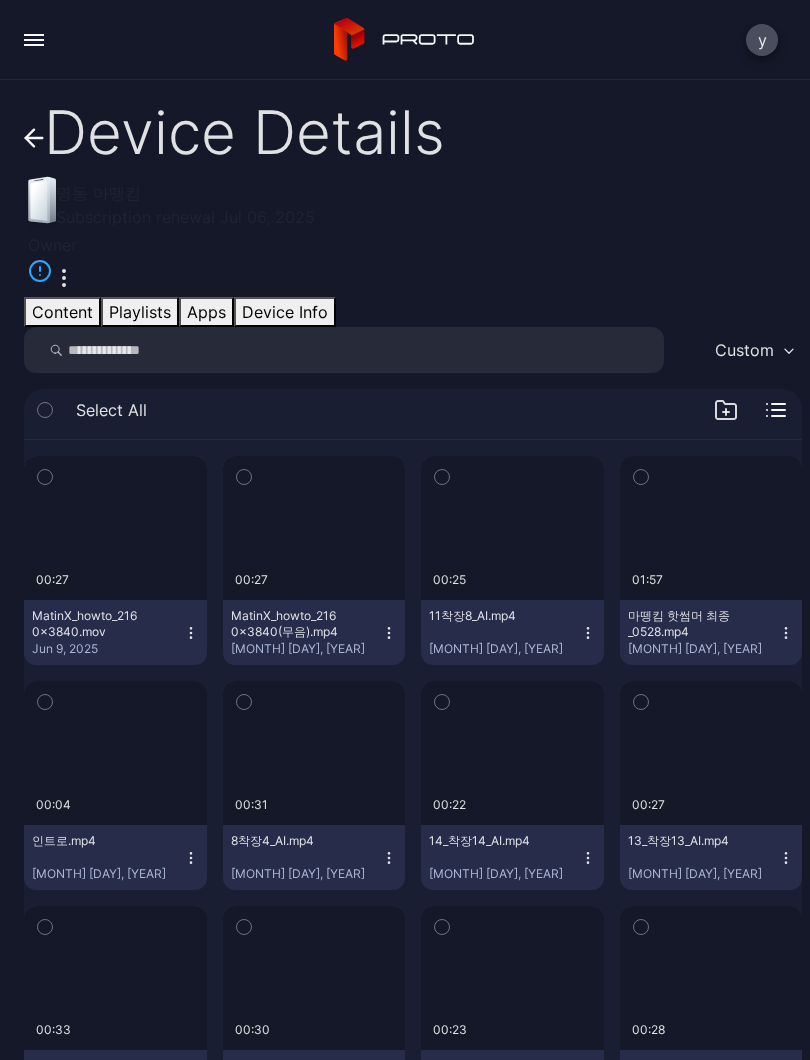 click on "Playlists" at bounding box center (140, 312) 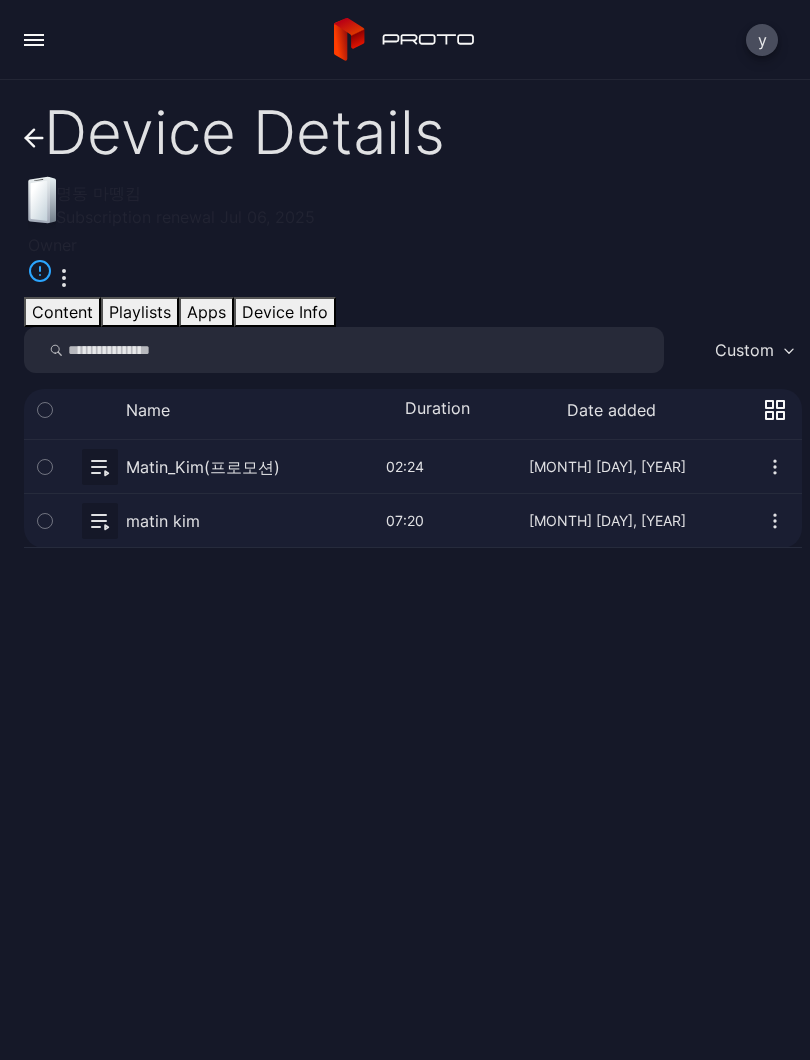 click at bounding box center (45, 466) 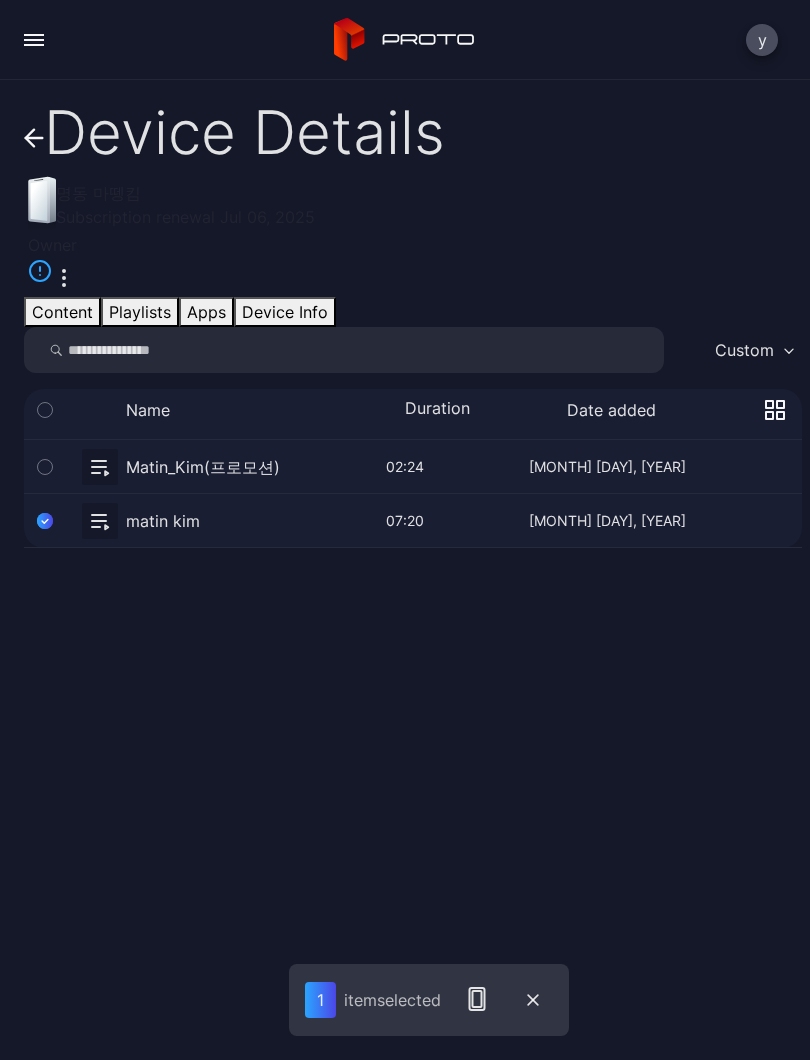 click at bounding box center [413, 520] 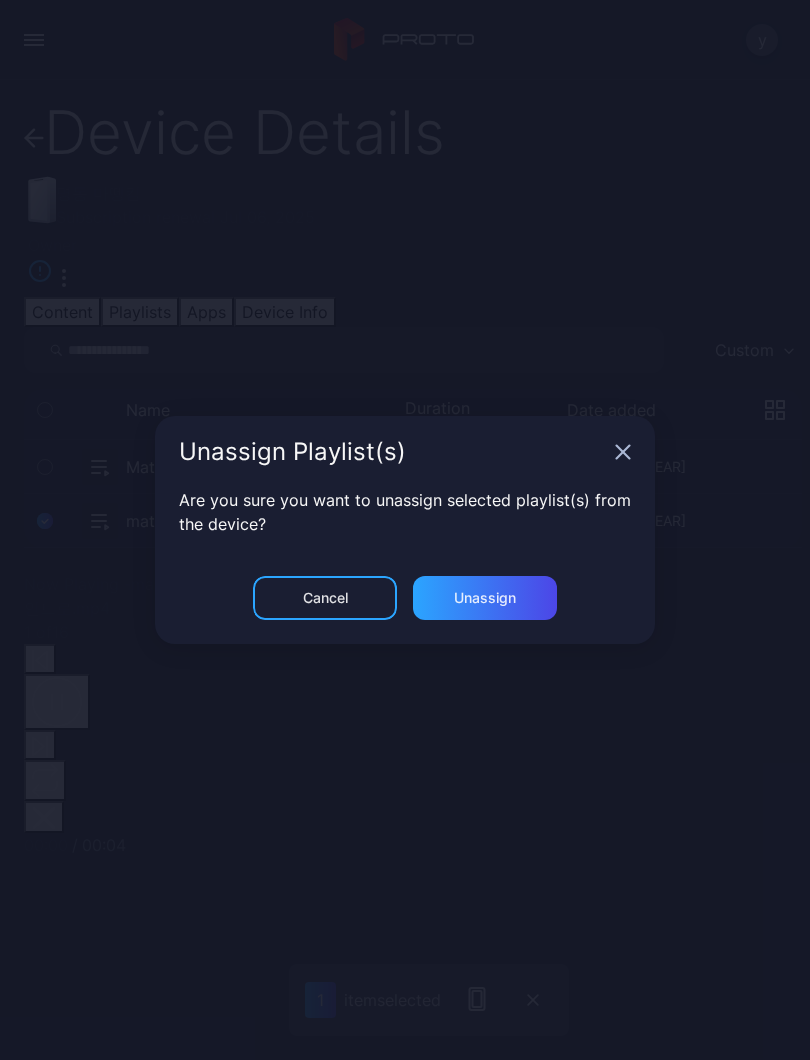 click at bounding box center (623, 452) 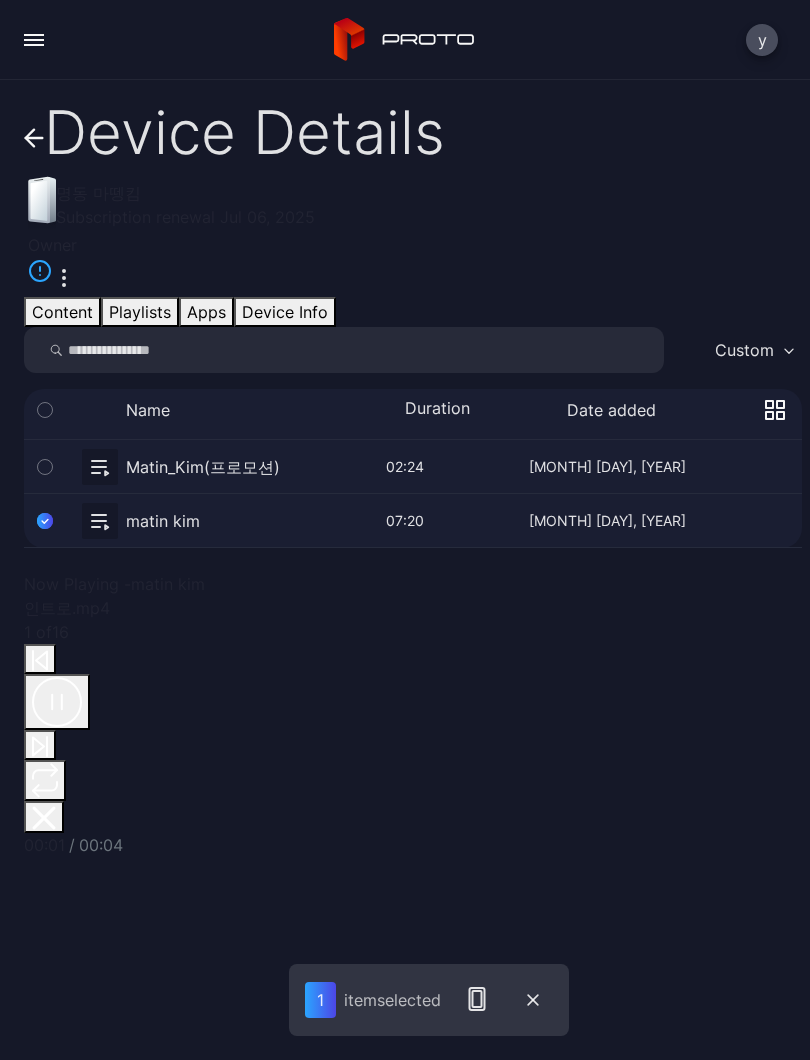 click at bounding box center (413, 520) 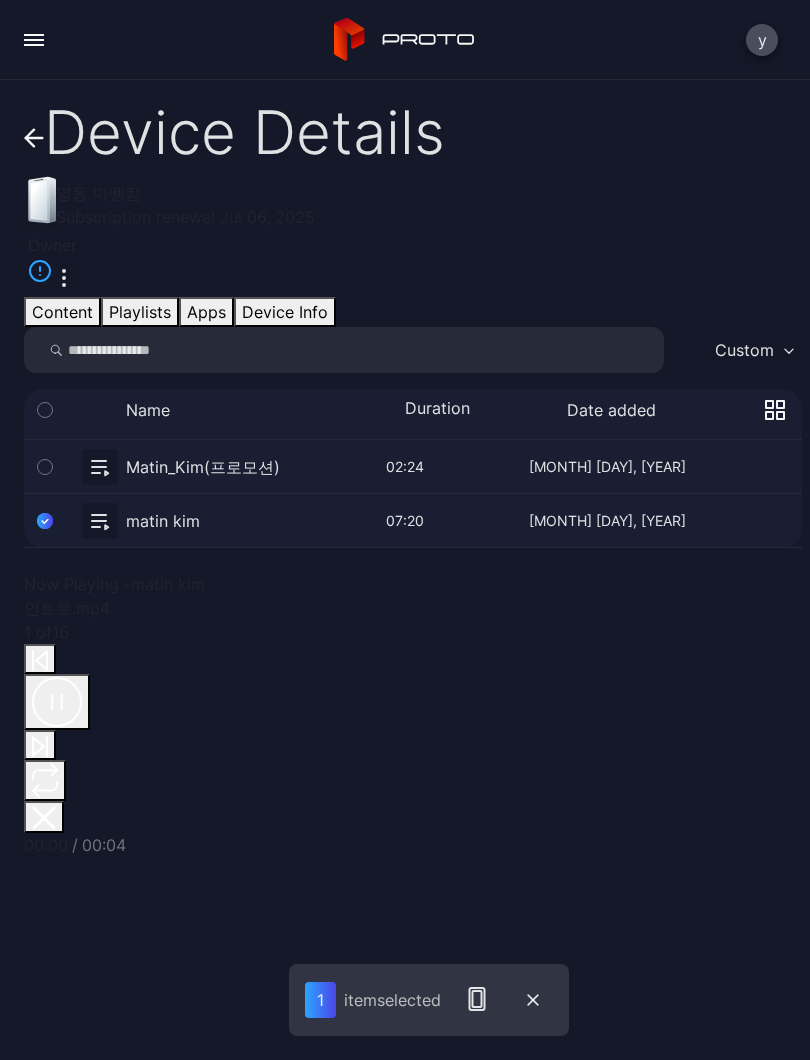 click on "Now Playing   -  matin kim 인트로.mp4 1   of  16 00:00 / 00:04" at bounding box center [413, 702] 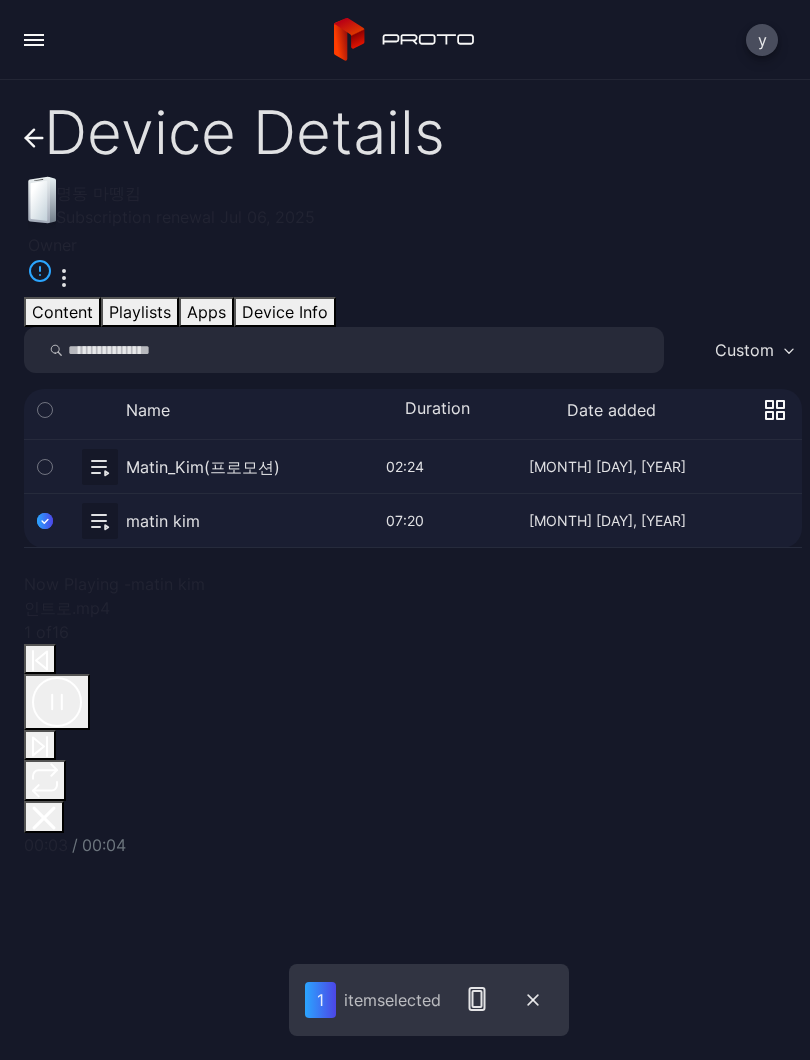 click at bounding box center [413, 520] 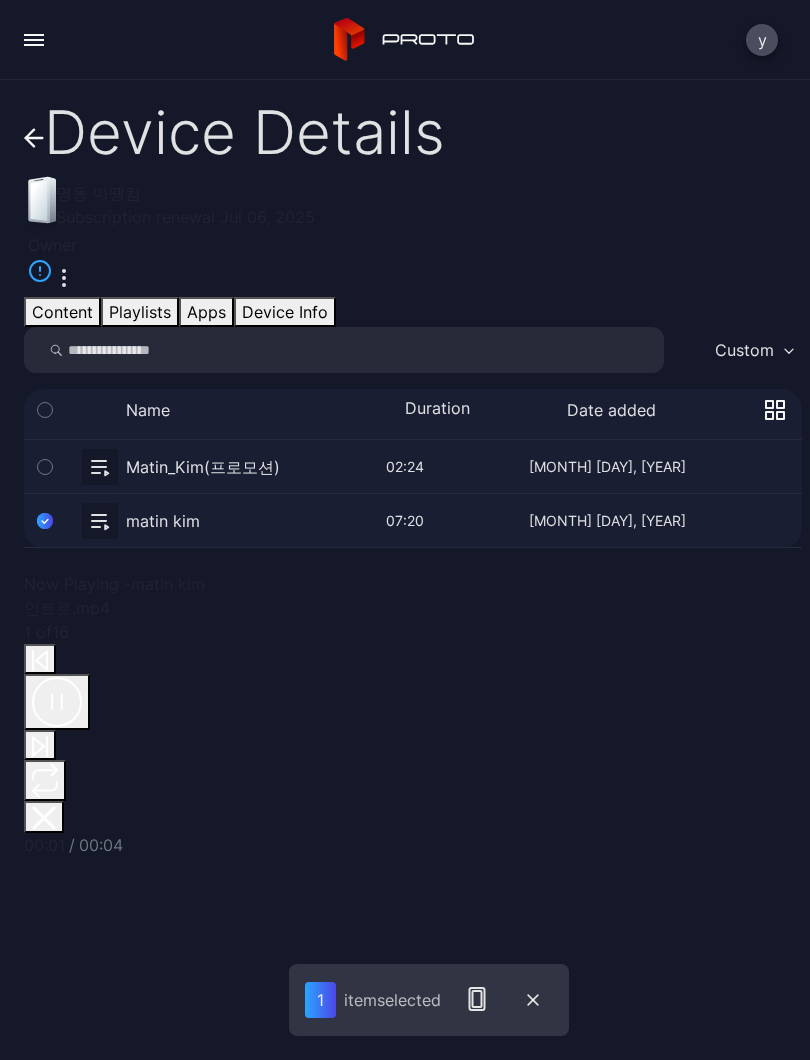click at bounding box center (413, 520) 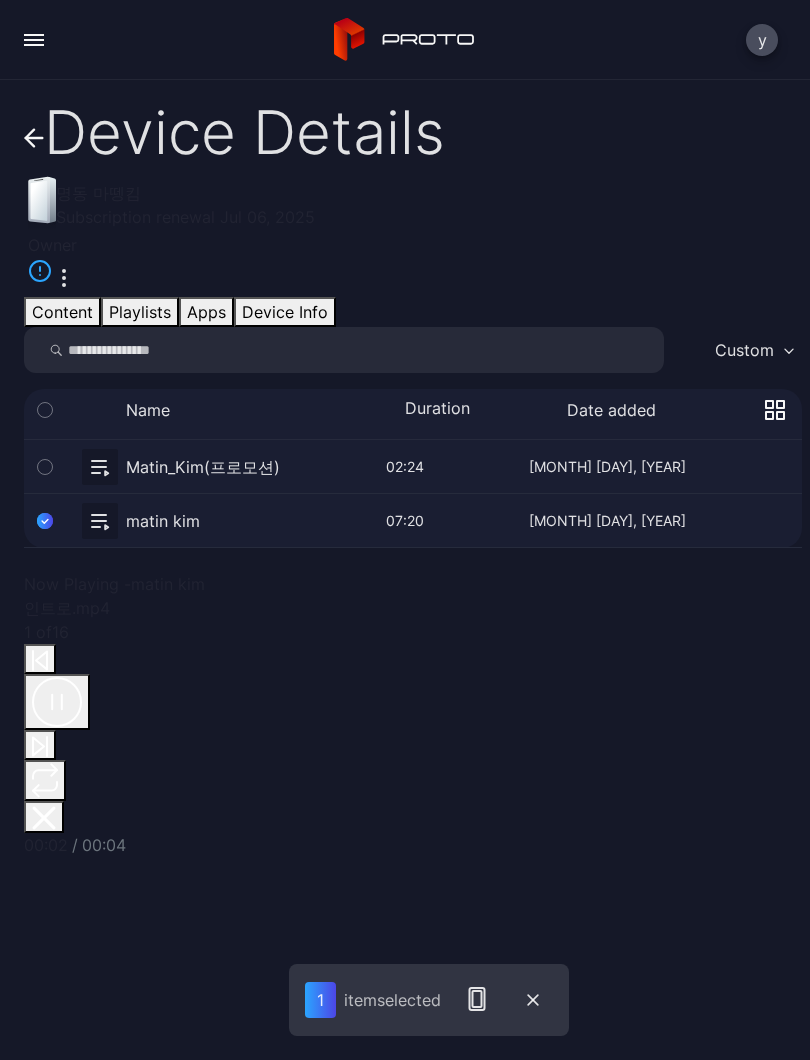click on "Now Playing   -  matin kim 인트로.mp4 1   of  16 [TIME] / [TIME]" at bounding box center (413, 702) 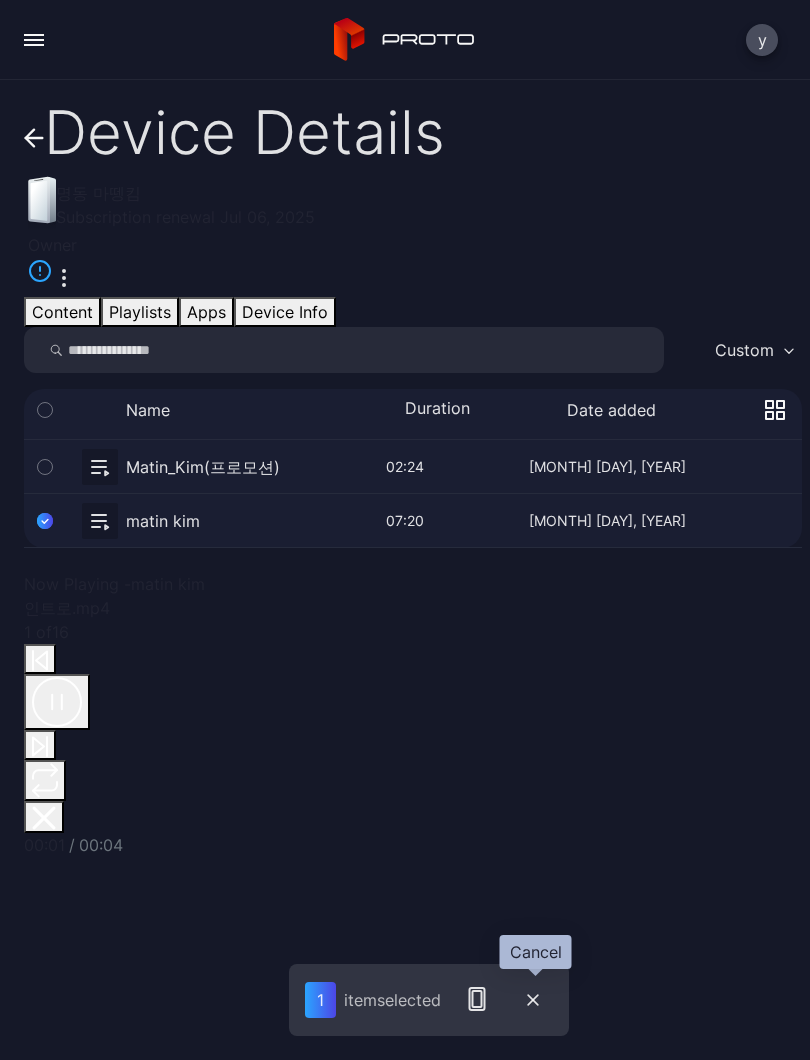 click at bounding box center (533, 1000) 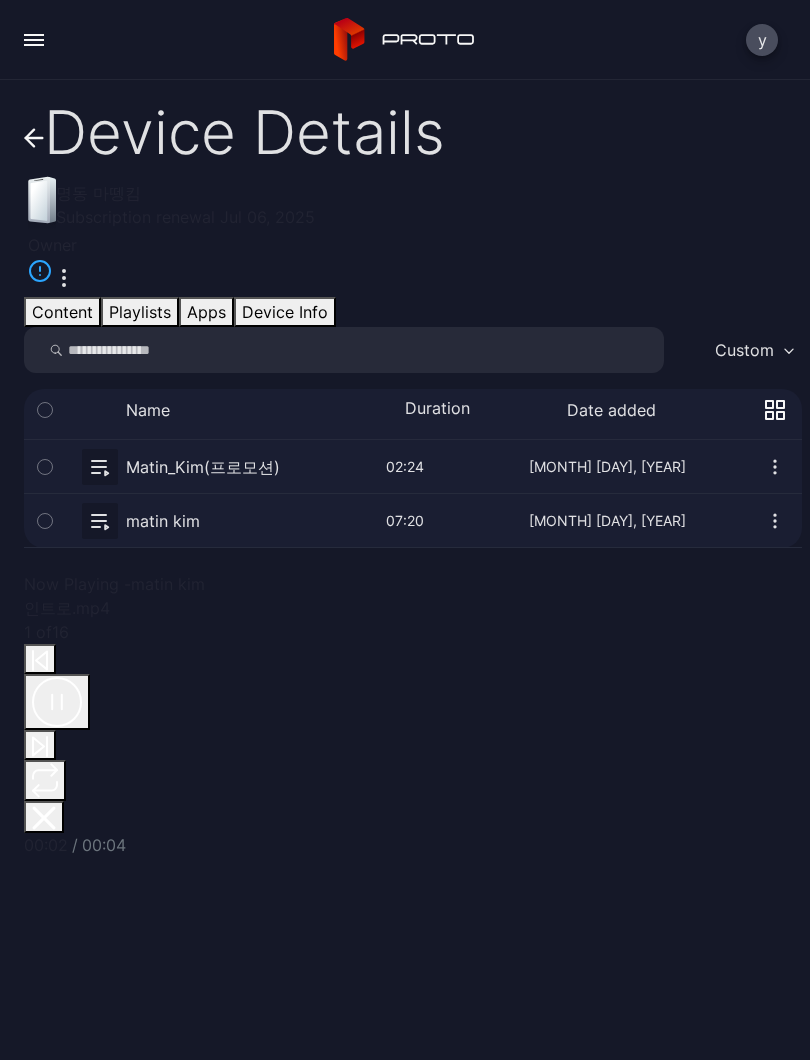 click on "Now Playing   -  matin kim 인트로.mp4 1   of  16 [TIME] / [TIME]" at bounding box center (413, 702) 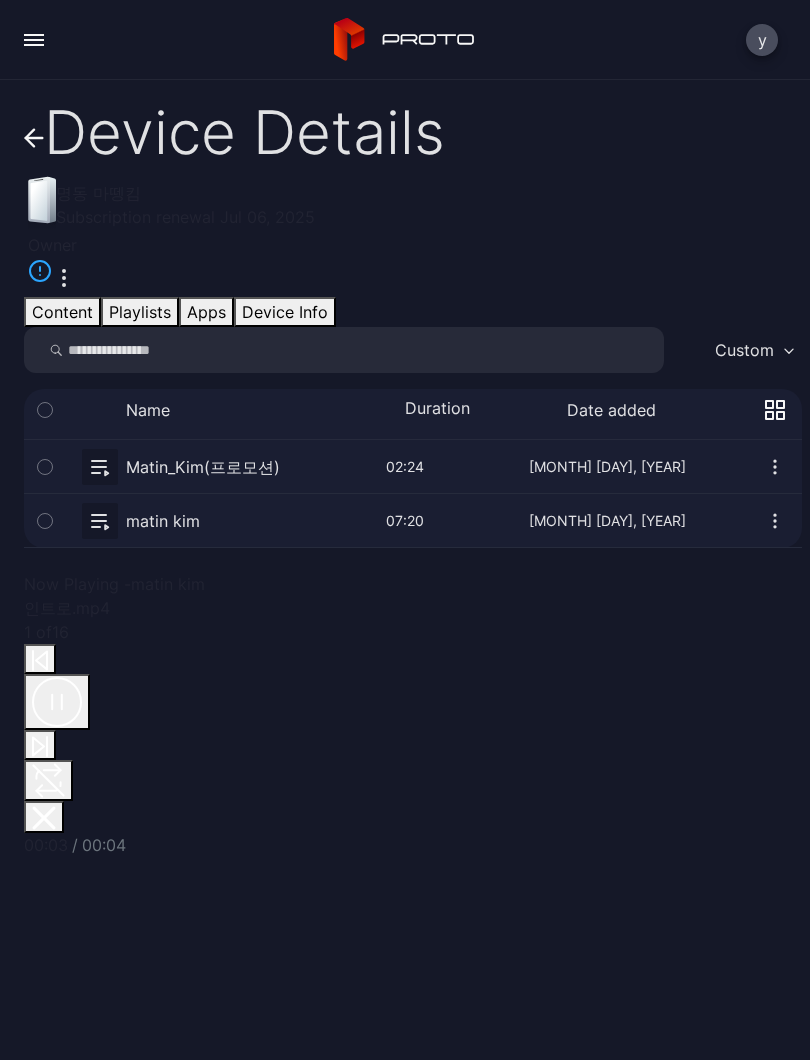 click at bounding box center (48, 780) 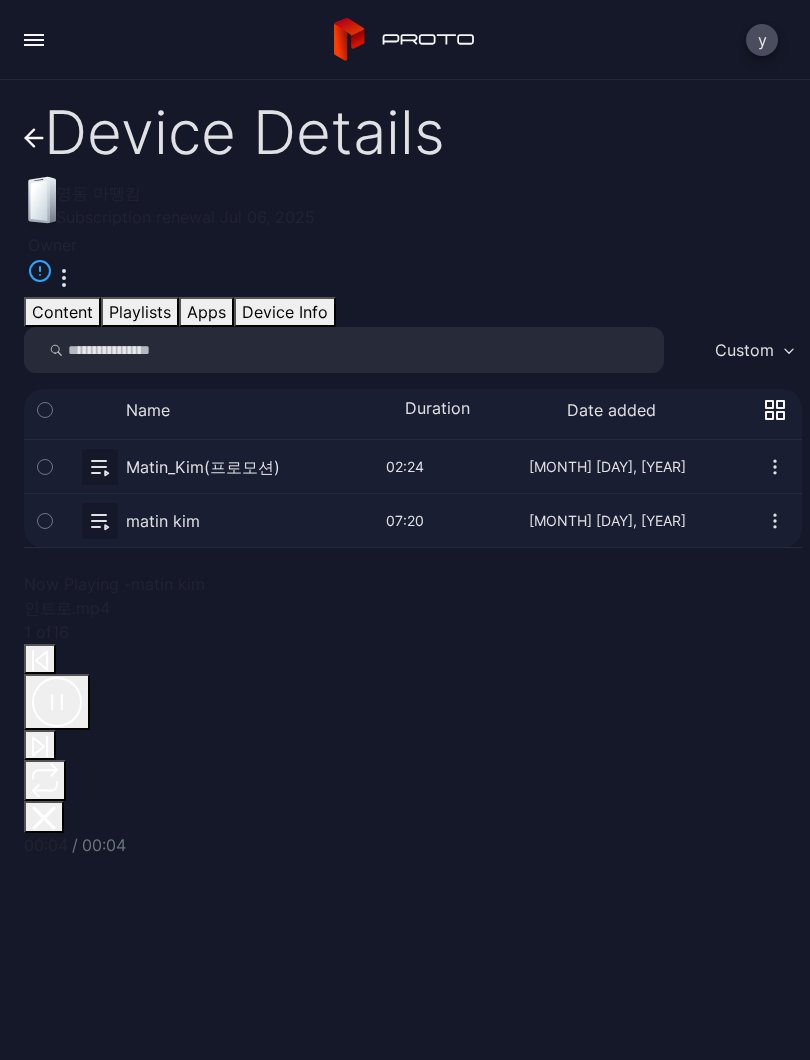 click at bounding box center [413, 466] 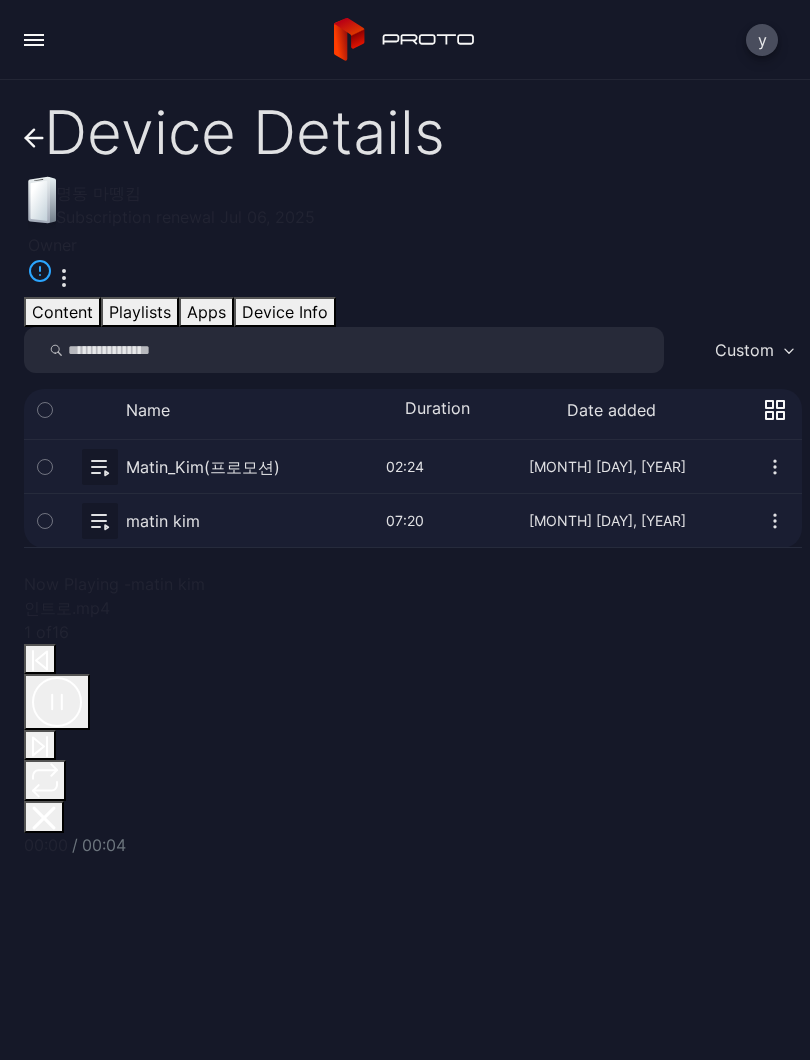 click at bounding box center [45, 466] 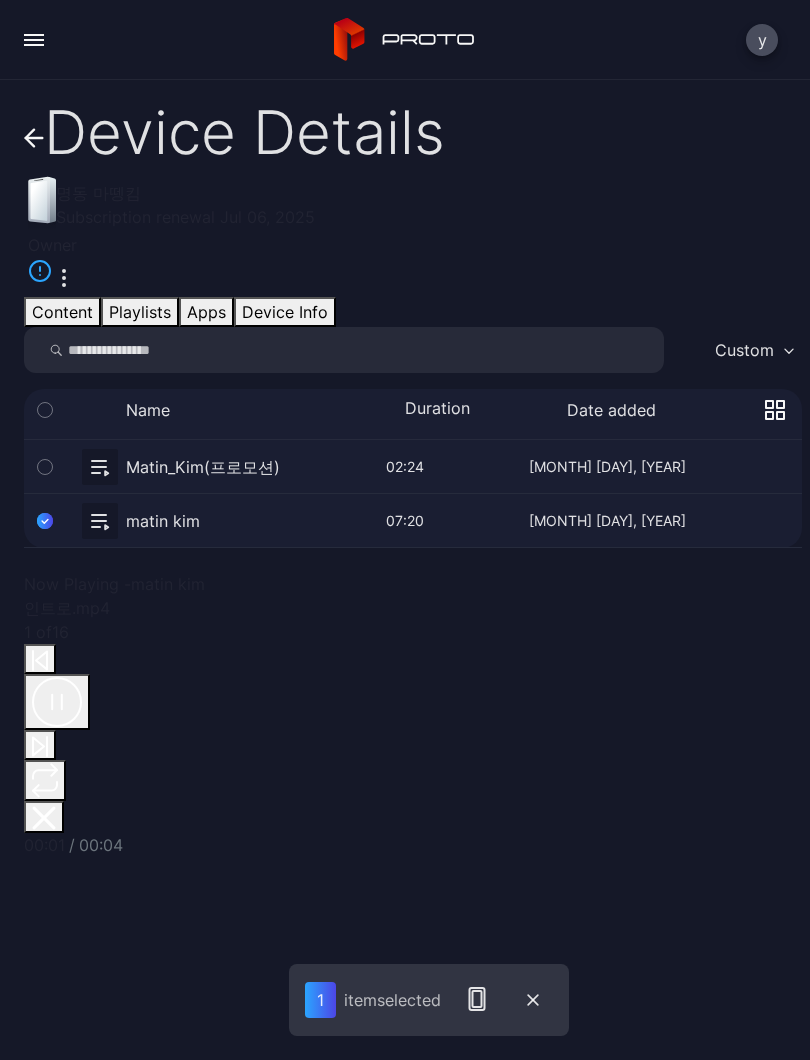 click at bounding box center [533, 1000] 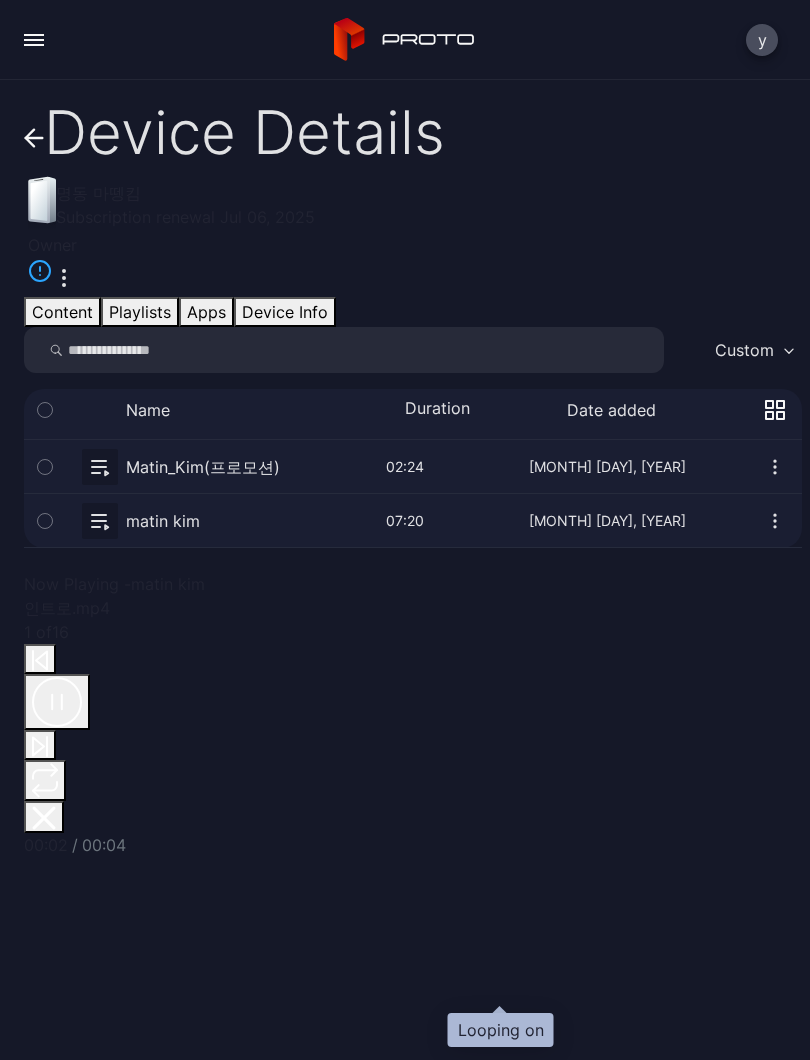 click at bounding box center (45, 780) 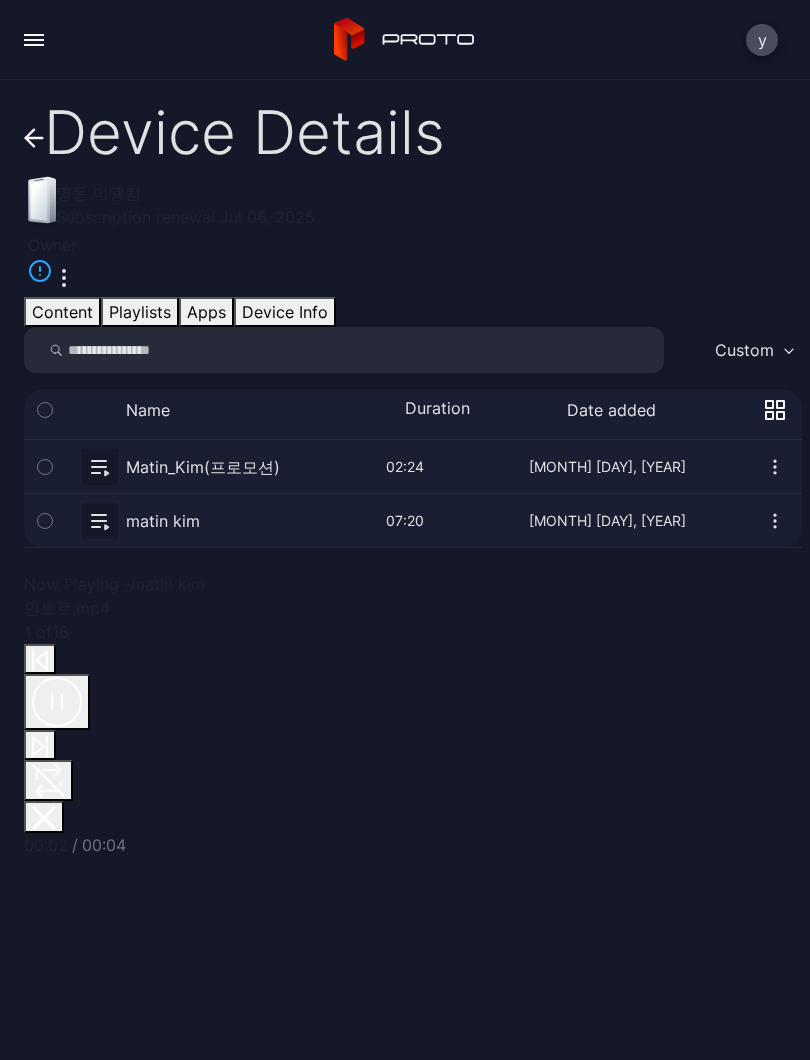 click at bounding box center (48, 780) 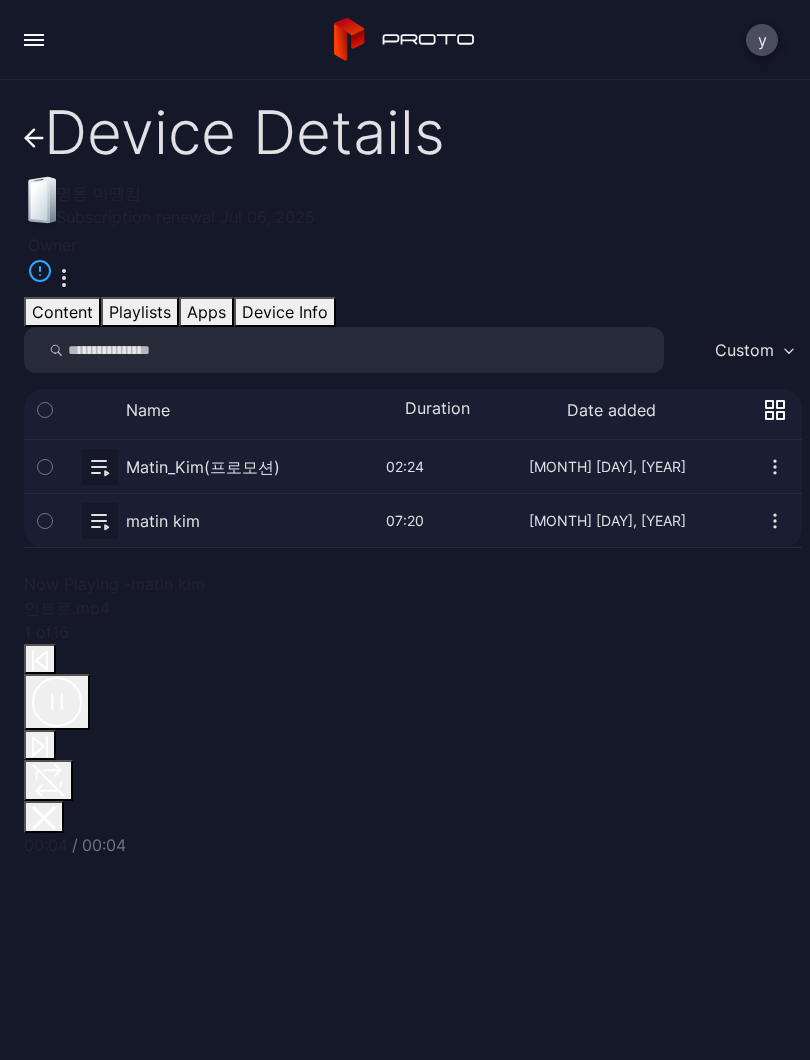 click at bounding box center [413, 466] 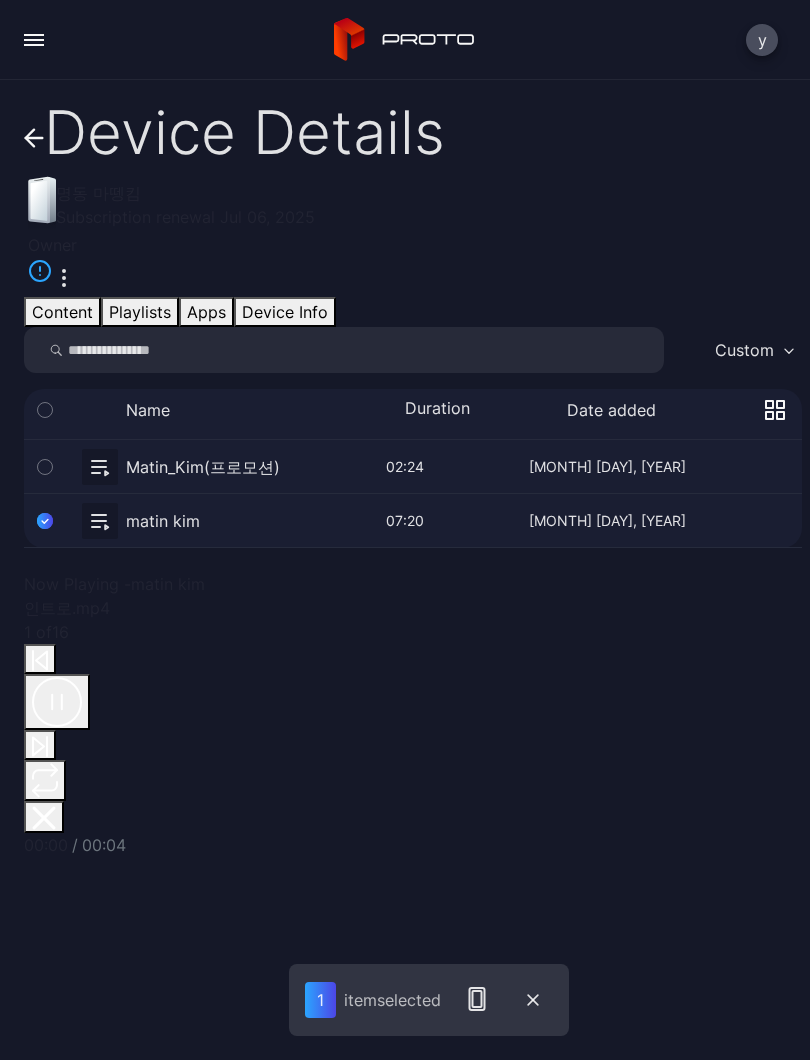 click at bounding box center (413, 520) 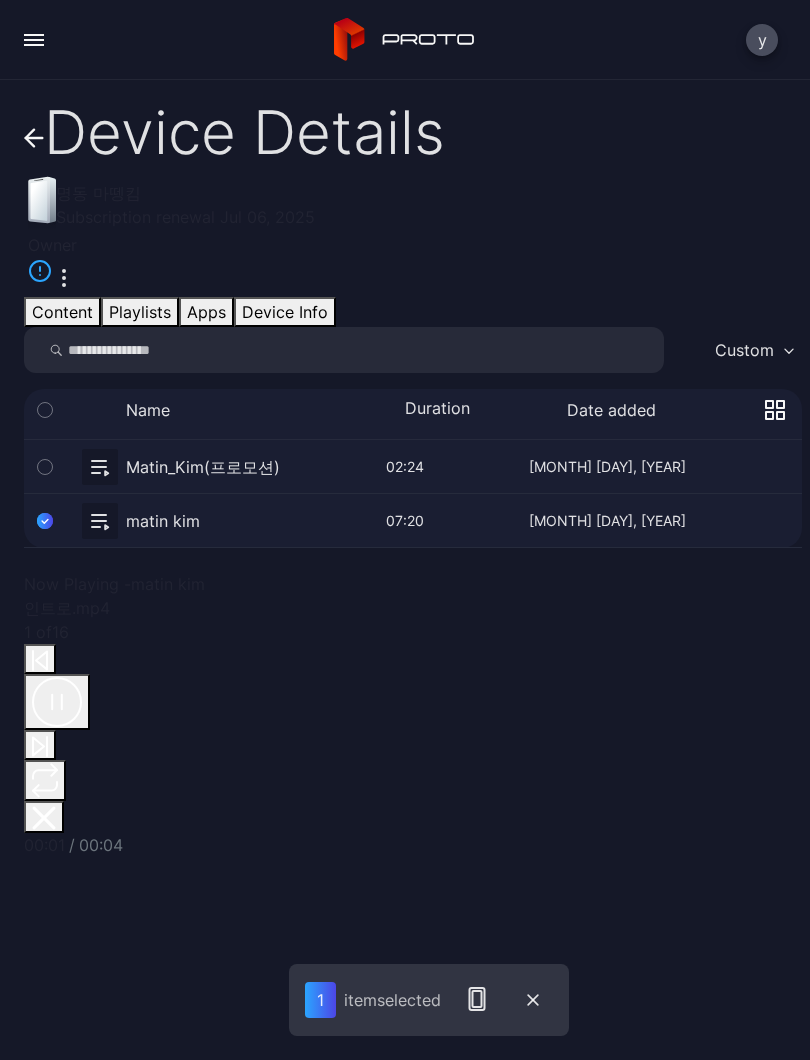 click at bounding box center (44, 817) 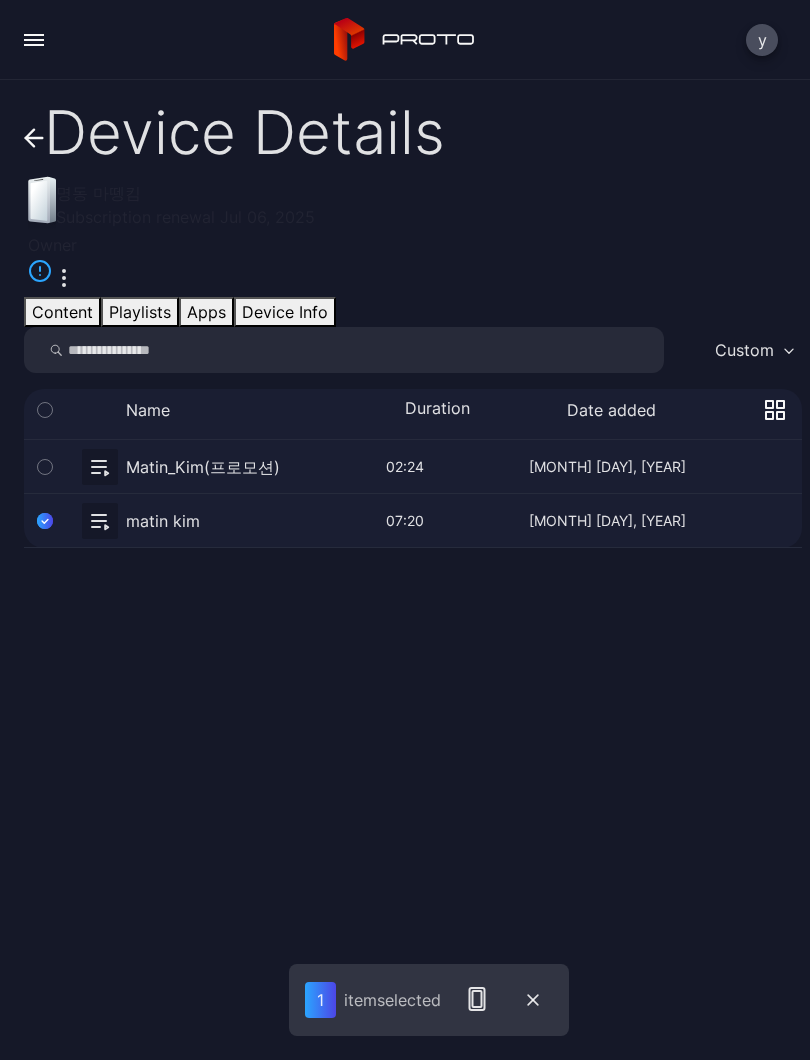click at bounding box center (413, 520) 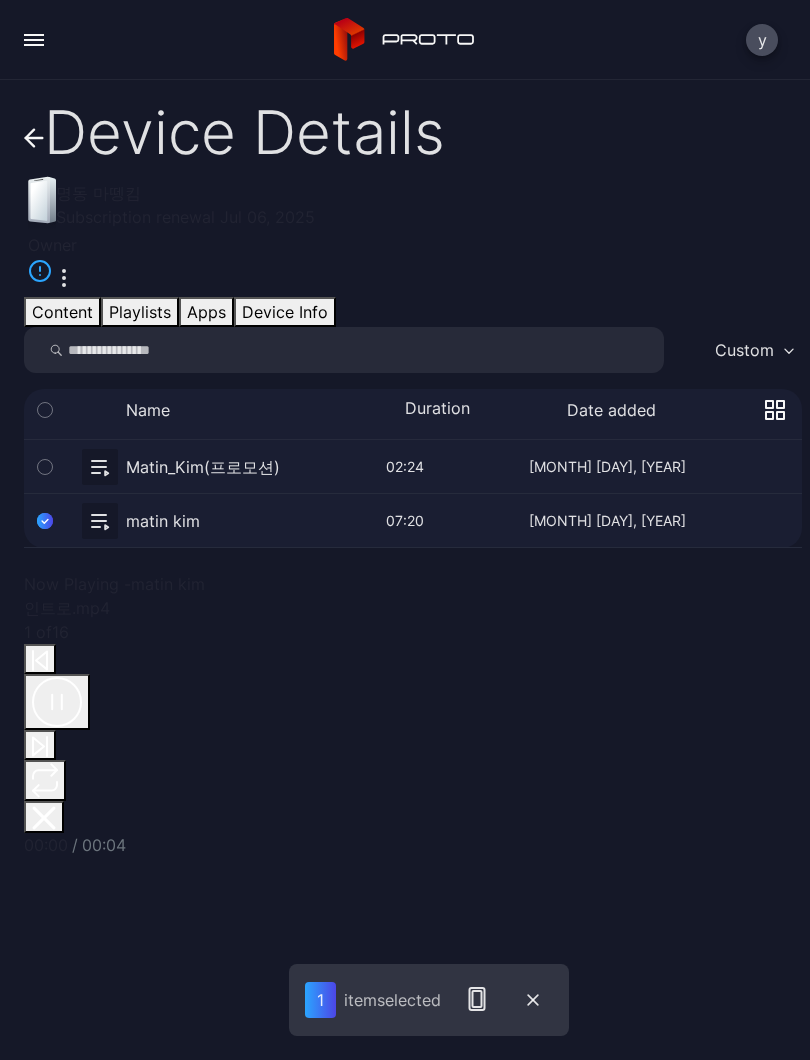 click at bounding box center (413, 520) 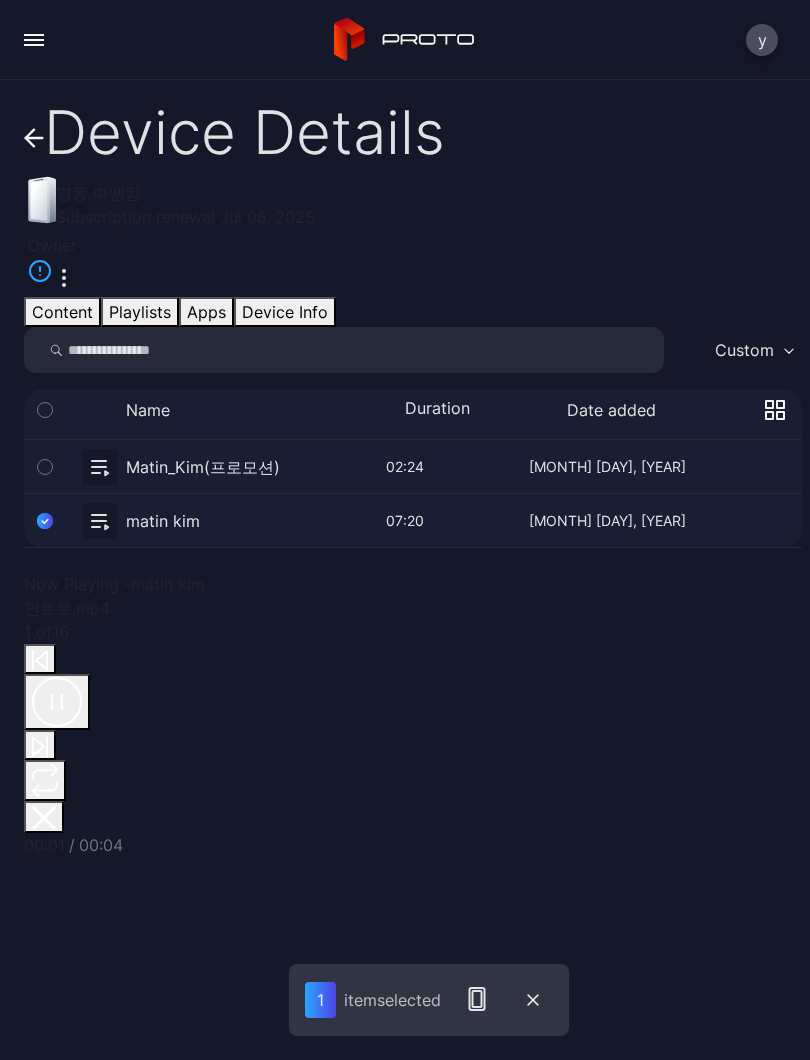 click at bounding box center (533, 1000) 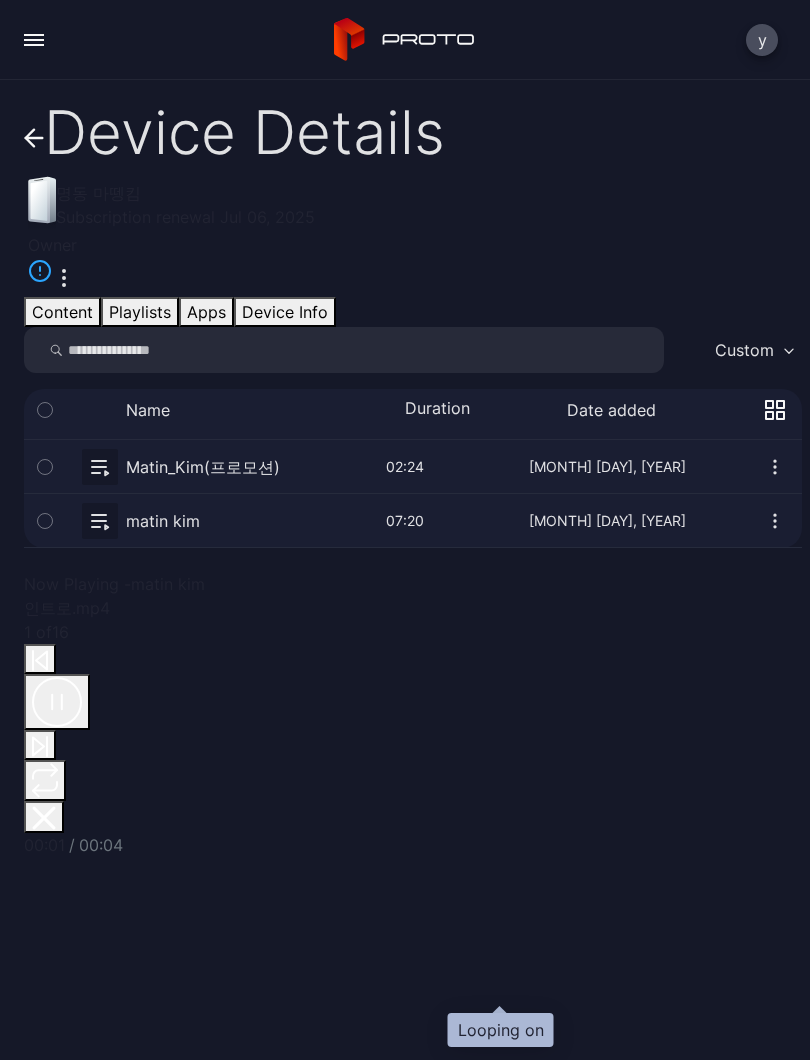 click at bounding box center (45, 780) 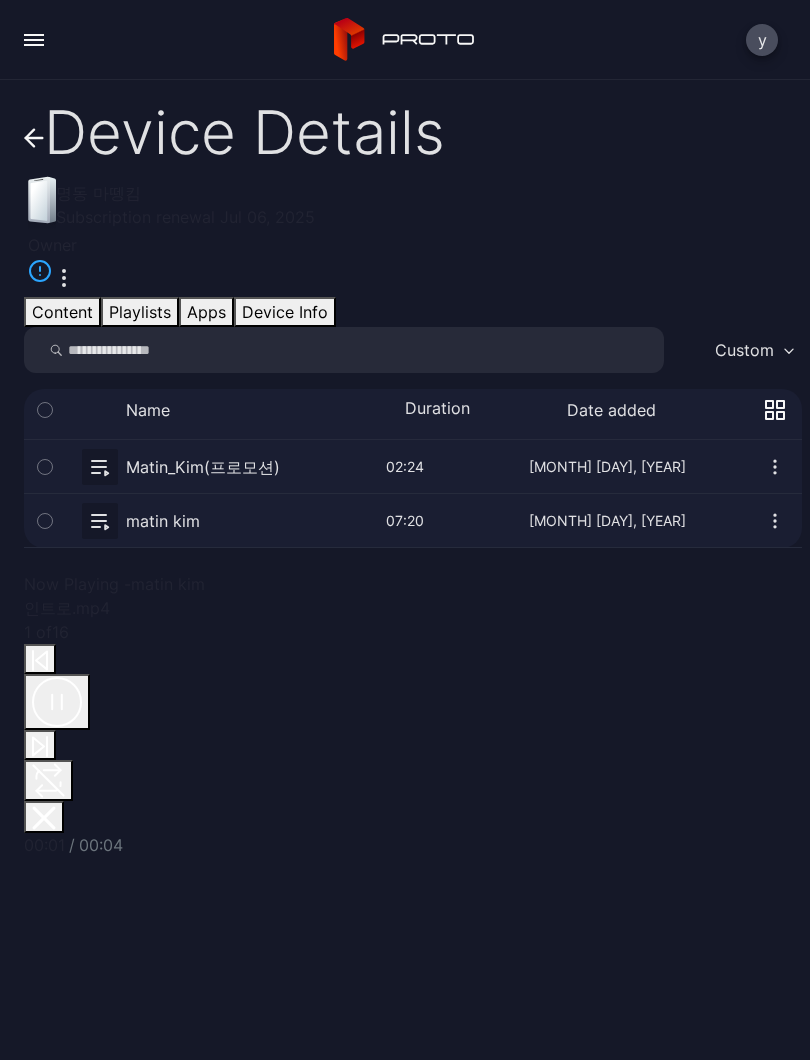 click at bounding box center (48, 780) 